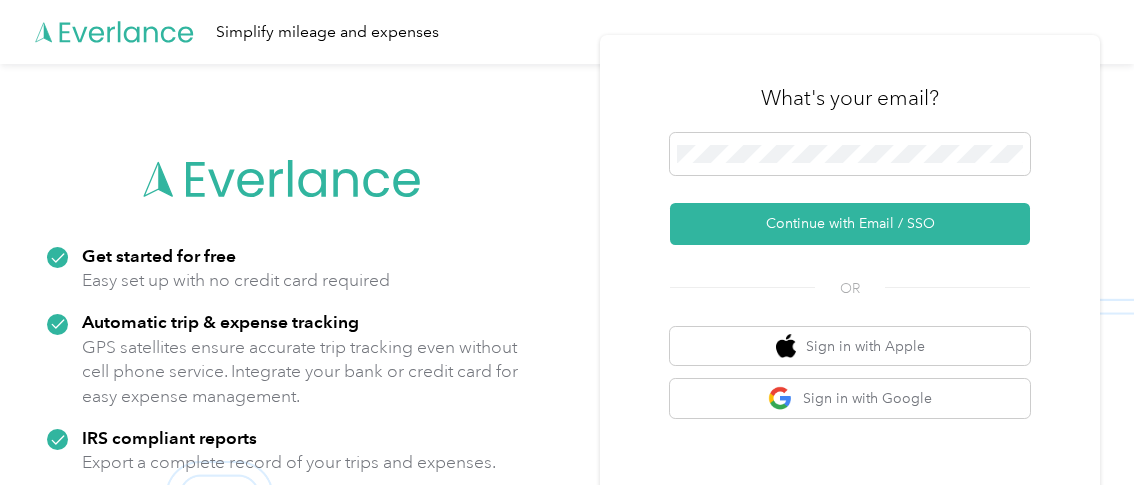 scroll, scrollTop: 0, scrollLeft: 0, axis: both 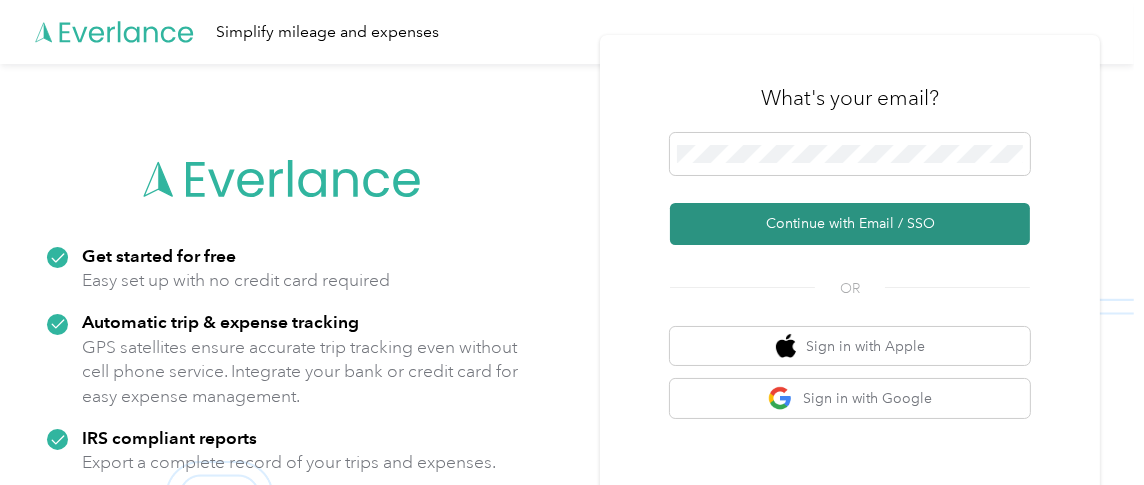 click on "Continue with Email / SSO" at bounding box center [850, 224] 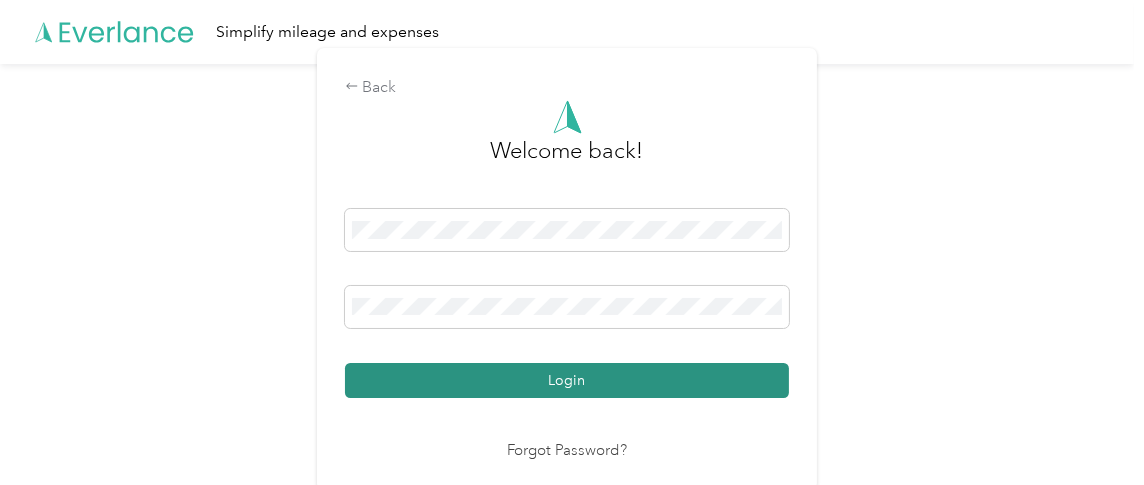 click on "Login" at bounding box center (567, 380) 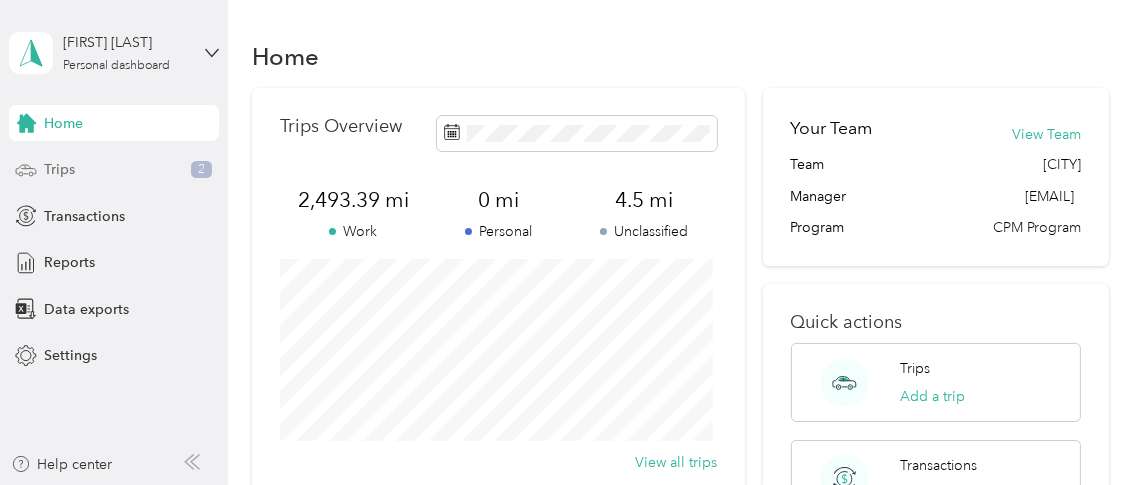 click on "Trips 2" at bounding box center (114, 170) 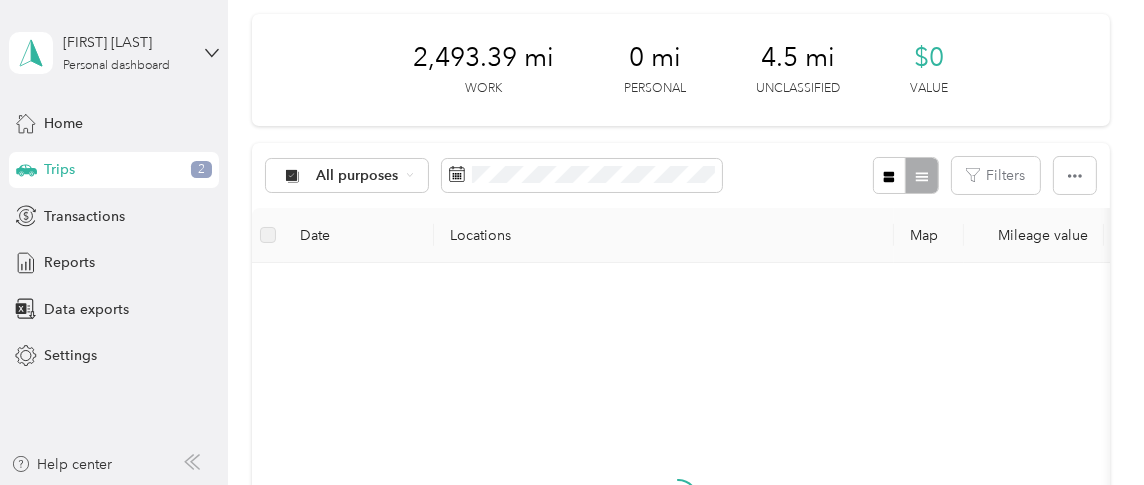 scroll, scrollTop: 300, scrollLeft: 0, axis: vertical 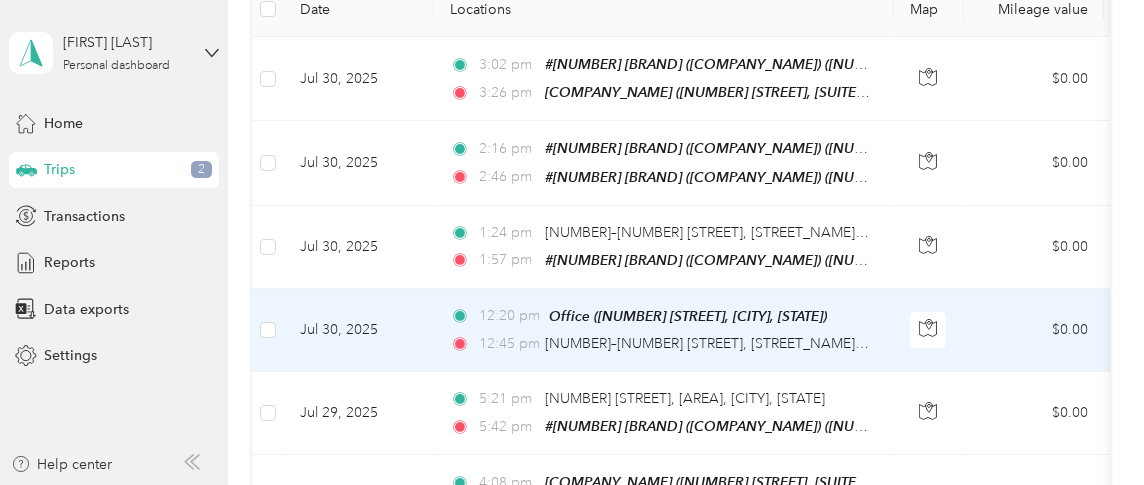 click on "[TIME] Office ([NUMBER] [STREET], [CITY], [STATE]) [TIME] [NUMBER]–[NUMBER] [STREET], [STREET_NAME], [CITY], [STATE]" at bounding box center [664, 330] 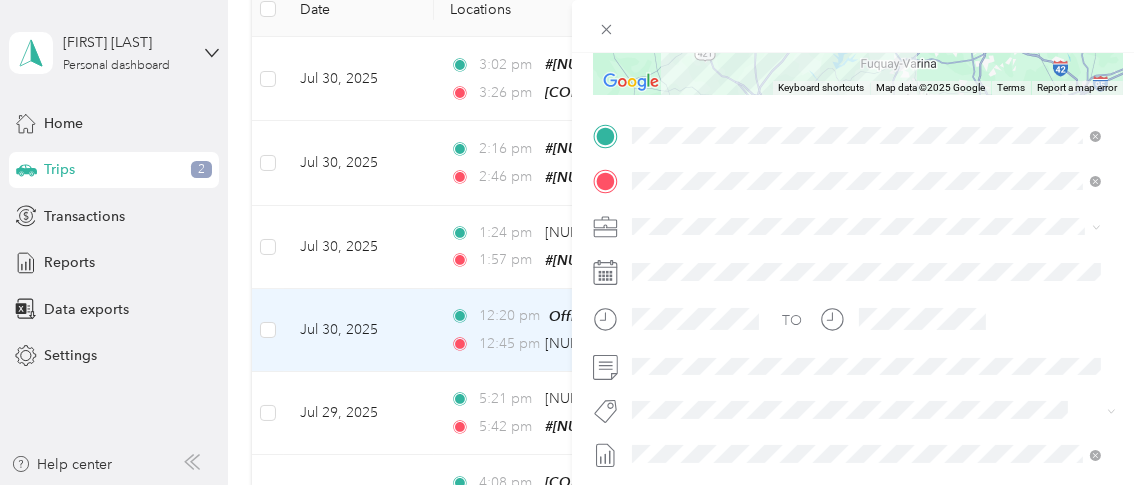 scroll, scrollTop: 392, scrollLeft: 0, axis: vertical 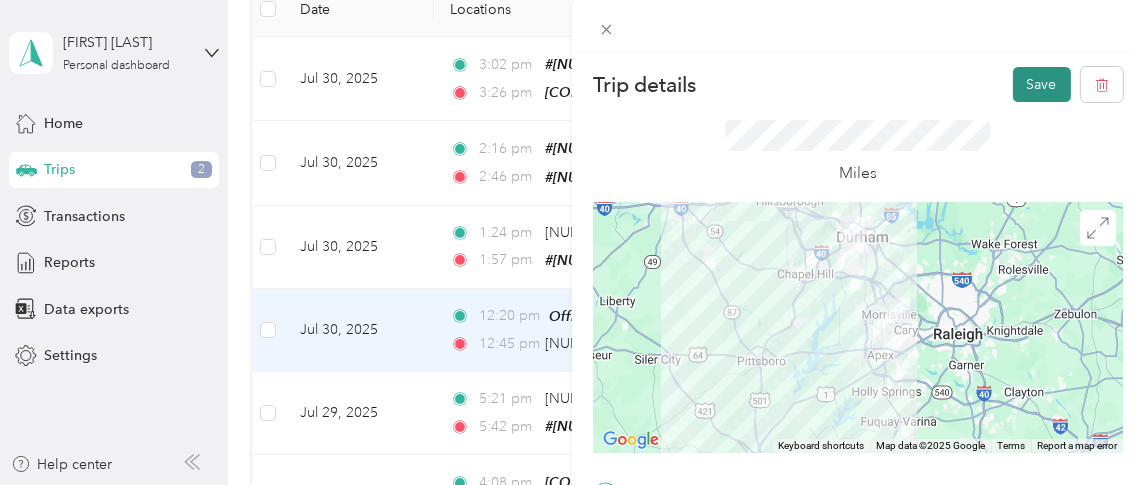click on "Save" at bounding box center [1042, 84] 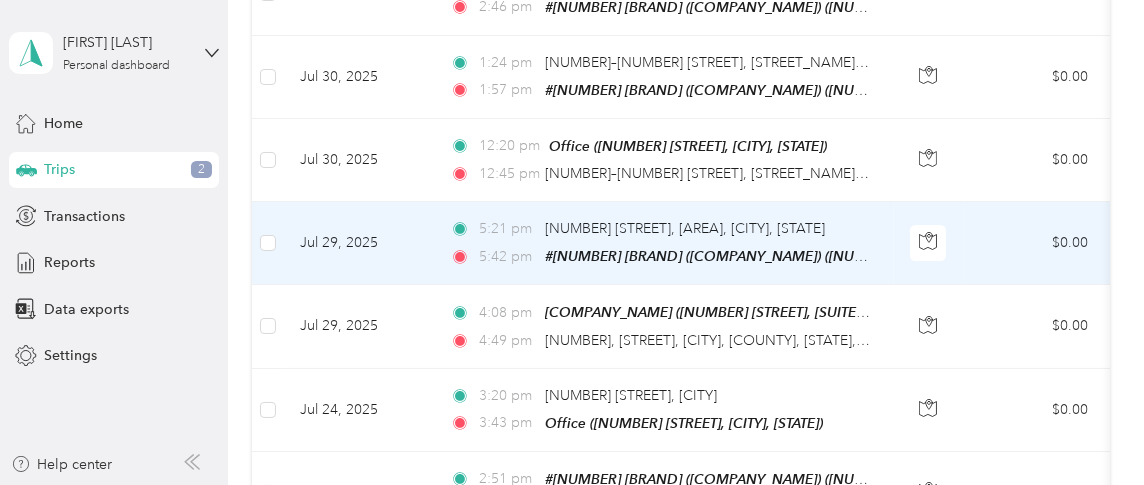 scroll, scrollTop: 500, scrollLeft: 0, axis: vertical 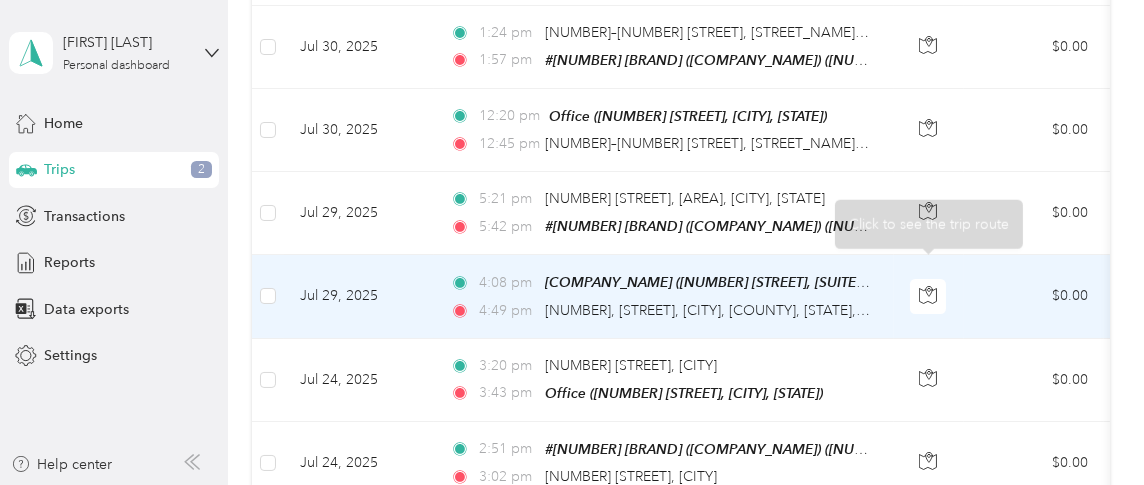 click on "$0.00" at bounding box center (1034, 296) 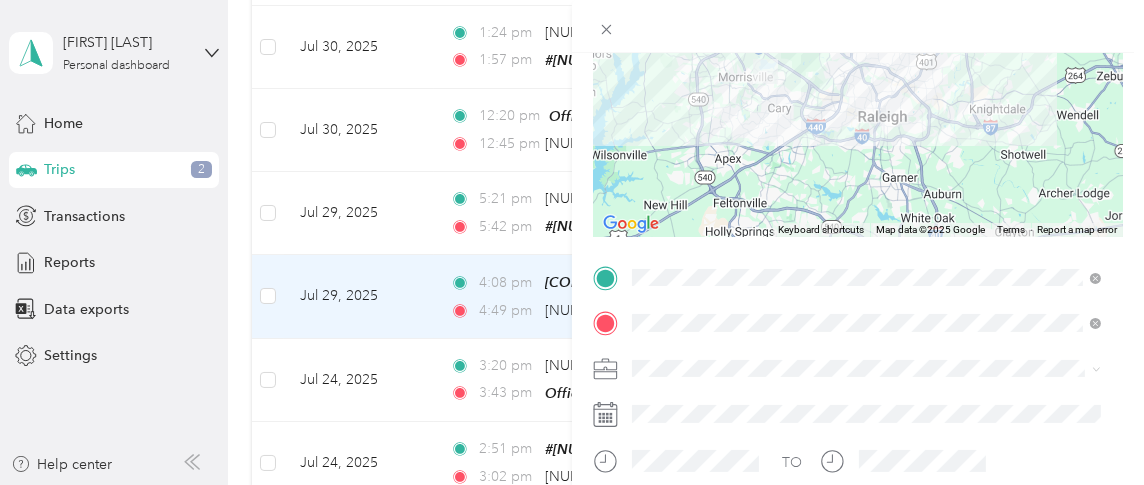 scroll, scrollTop: 274, scrollLeft: 0, axis: vertical 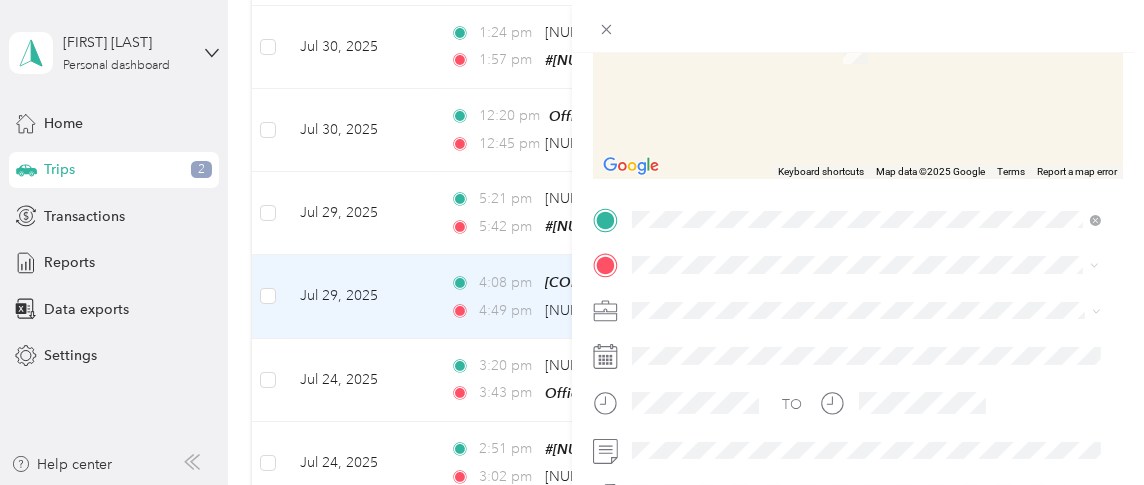 click on "[NUMBER] [STREET]
[CITY], [STATE] [POSTAL_CODE], [COUNTRY]" at bounding box center (814, 106) 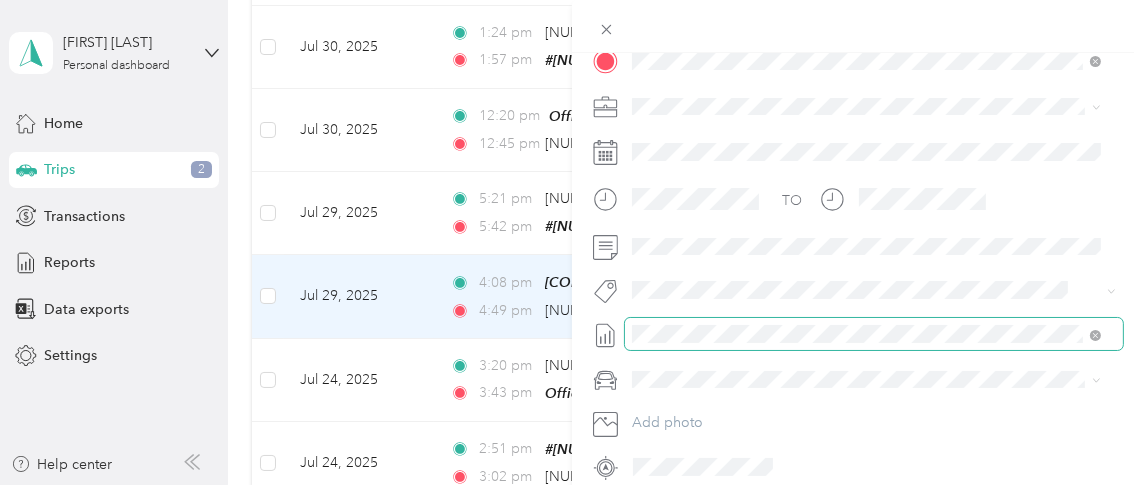 scroll, scrollTop: 480, scrollLeft: 0, axis: vertical 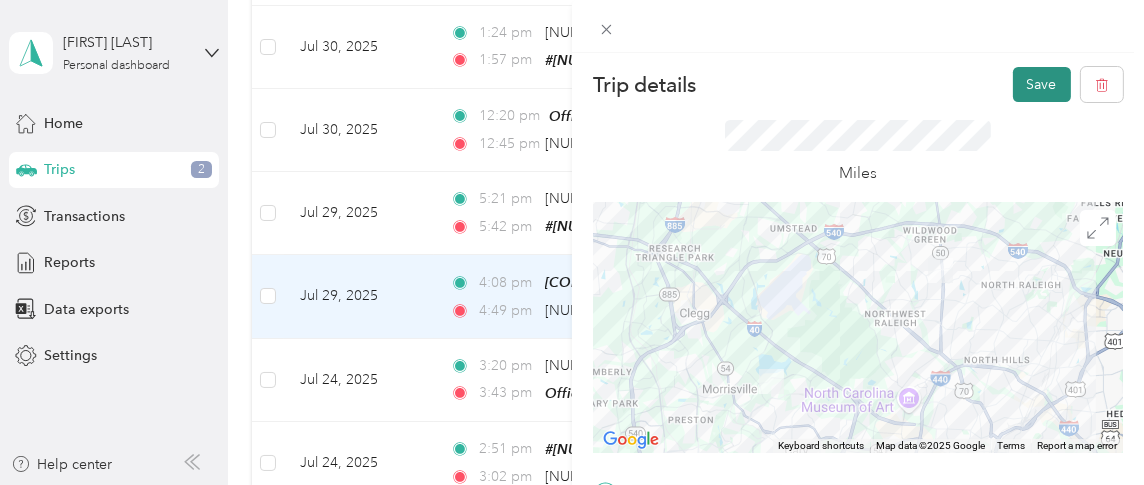 click on "Save" at bounding box center [1042, 84] 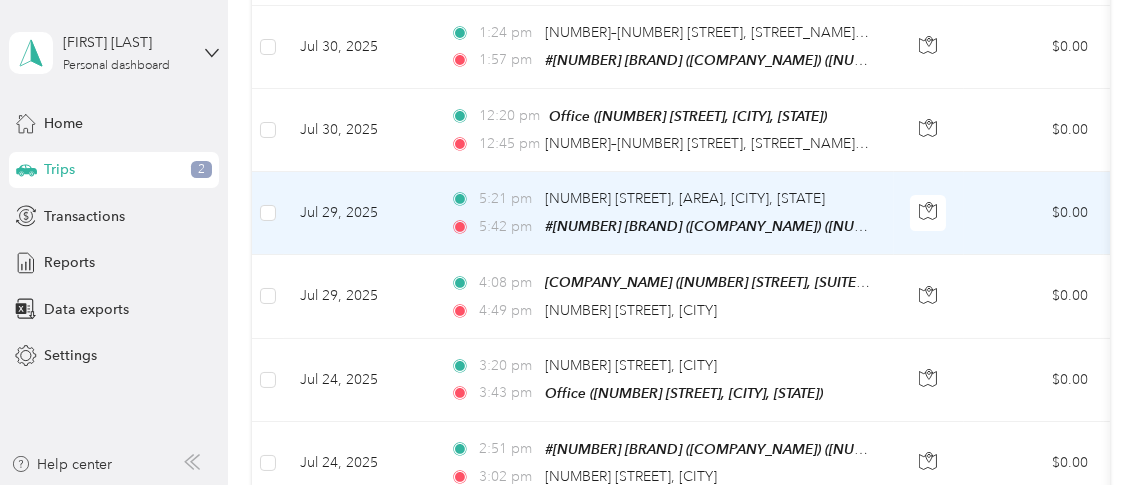 click on "$0.00" at bounding box center [1034, 213] 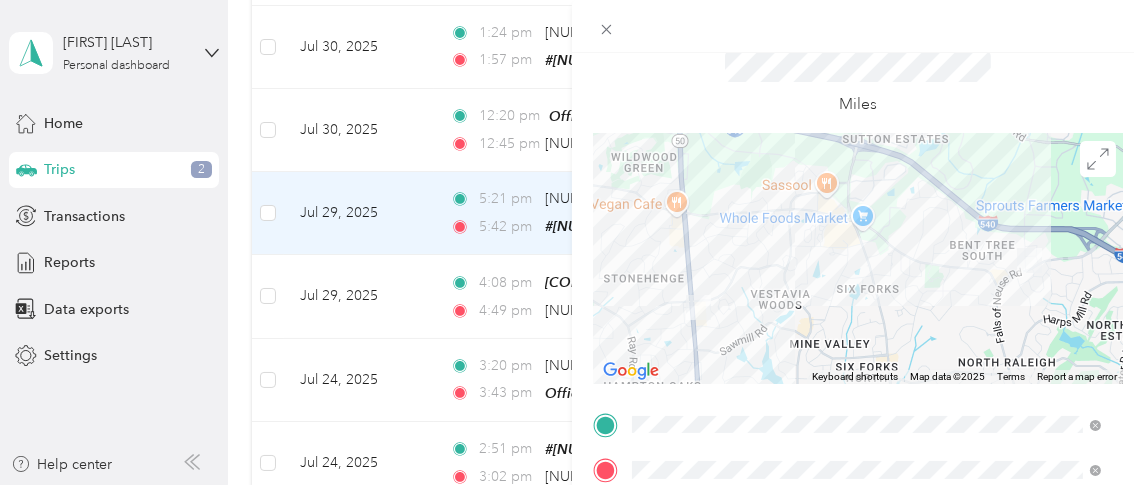 scroll, scrollTop: 103, scrollLeft: 0, axis: vertical 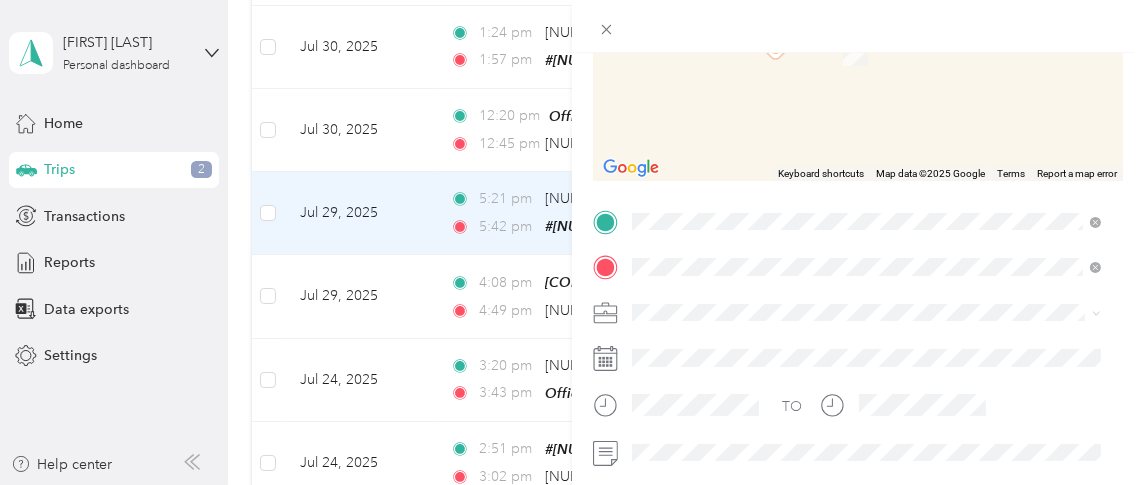 click on "[NUMBER] [STREET]
[CITY], [STATE] [POSTAL_CODE], [COUNTRY]" at bounding box center [814, 301] 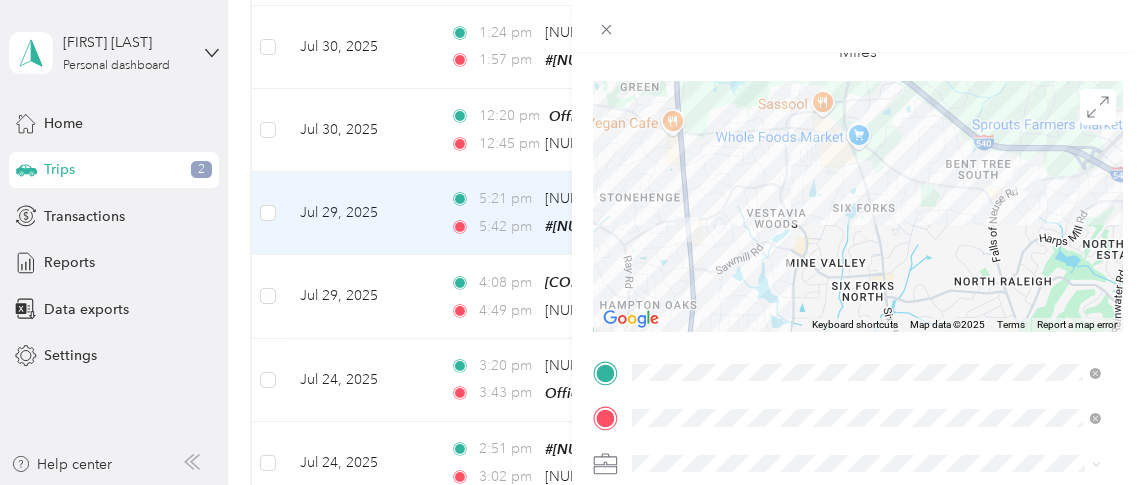 scroll, scrollTop: 0, scrollLeft: 0, axis: both 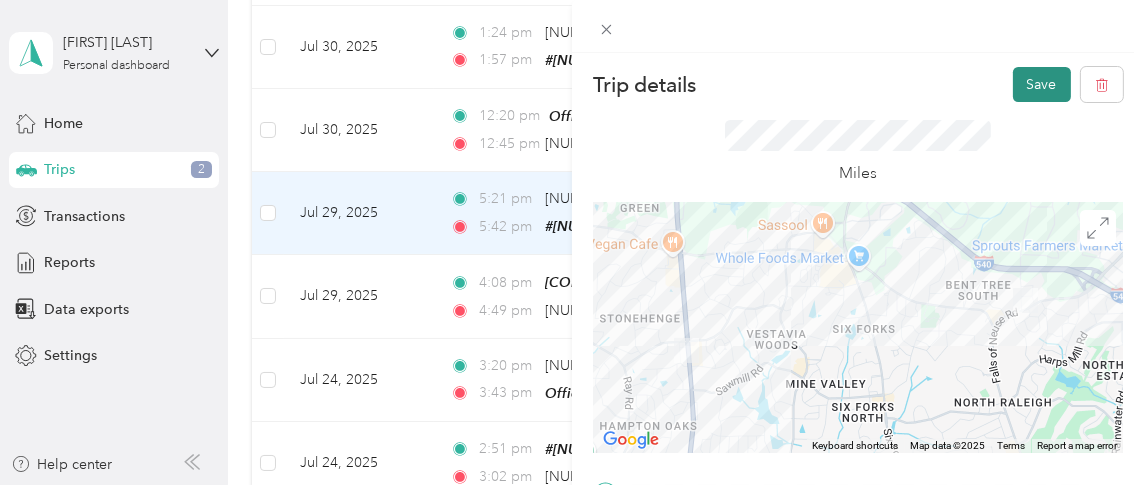 click on "Save" at bounding box center [1042, 84] 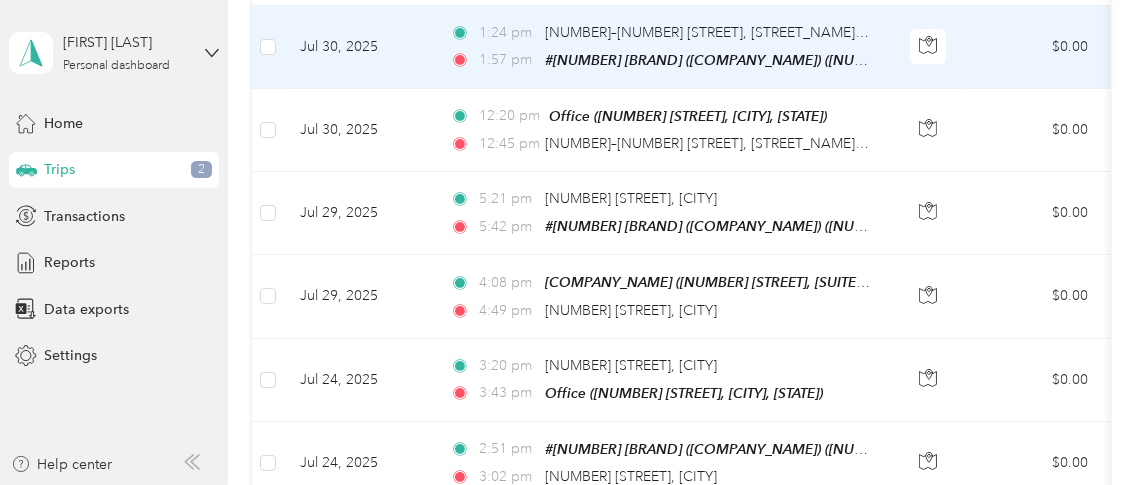 click on "$0.00" at bounding box center (1034, 47) 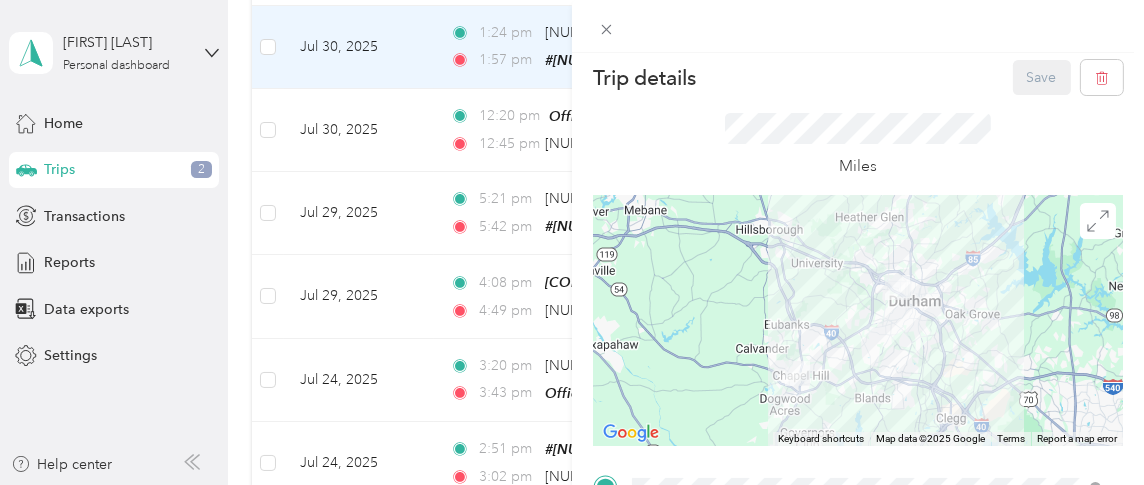 scroll, scrollTop: 0, scrollLeft: 0, axis: both 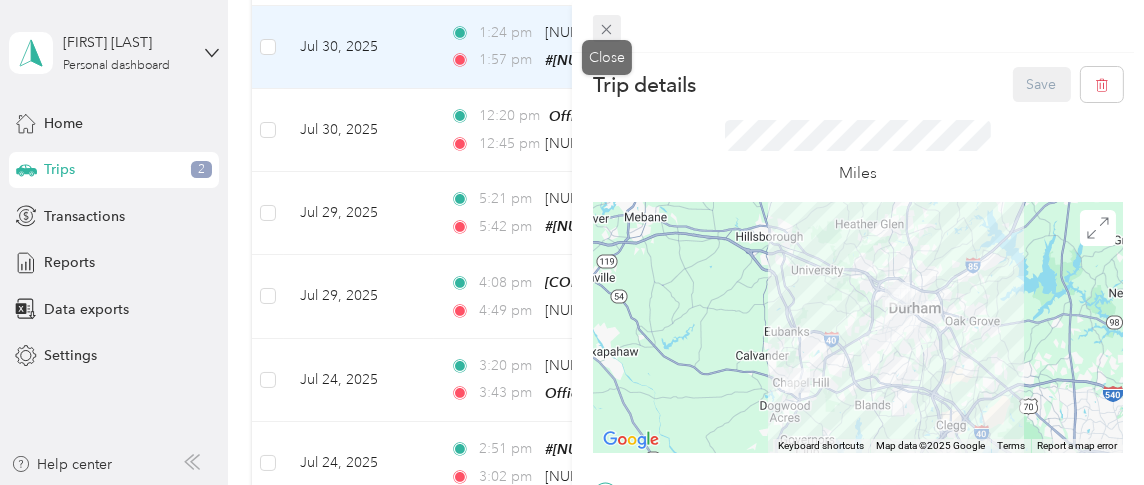 click at bounding box center [607, 29] 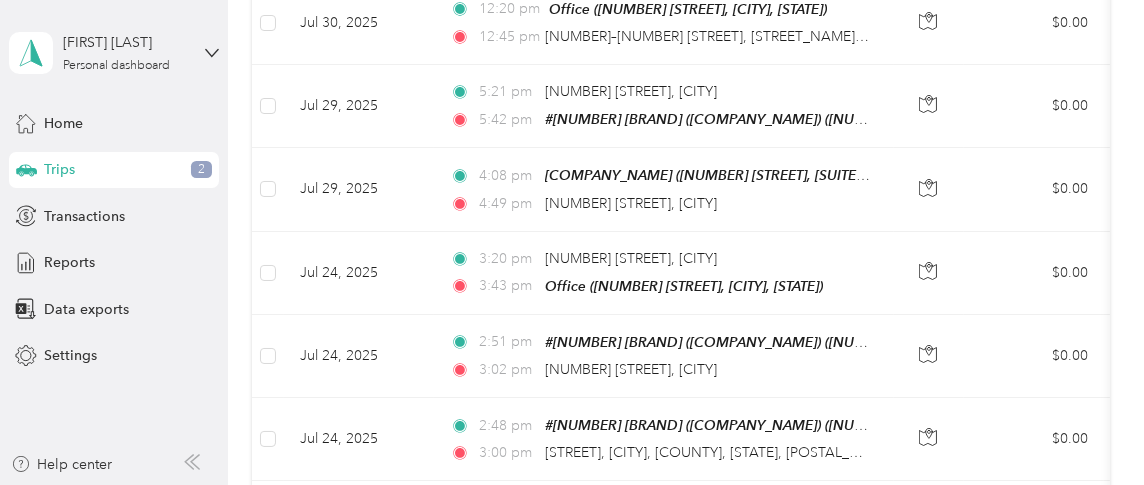 scroll, scrollTop: 611, scrollLeft: 0, axis: vertical 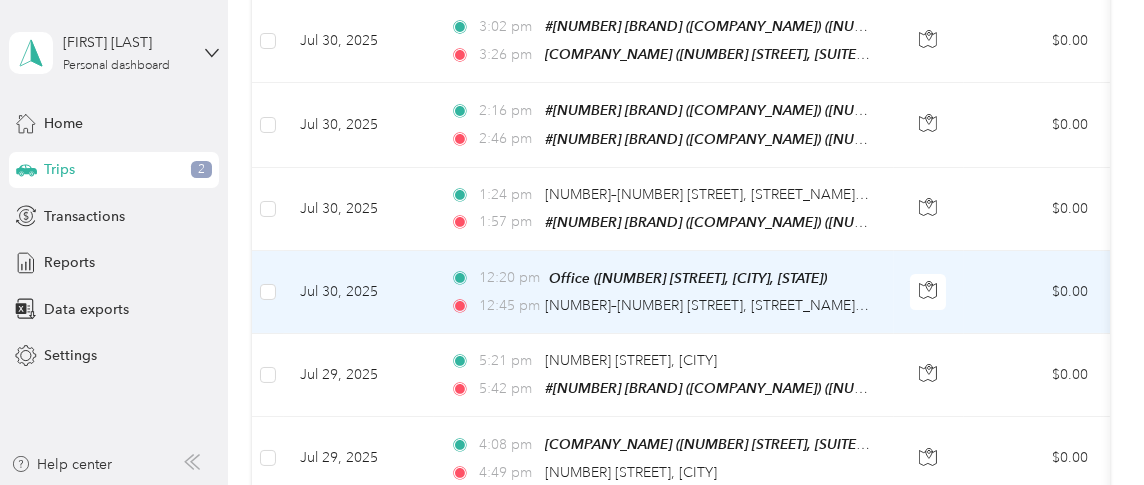 click on "[TIME] Office ([NUMBER] [STREET], [CITY], [STATE]) [TIME] [NUMBER]–[NUMBER] [STREET], [STREET_NAME], [CITY], [STATE]" at bounding box center (660, 278) 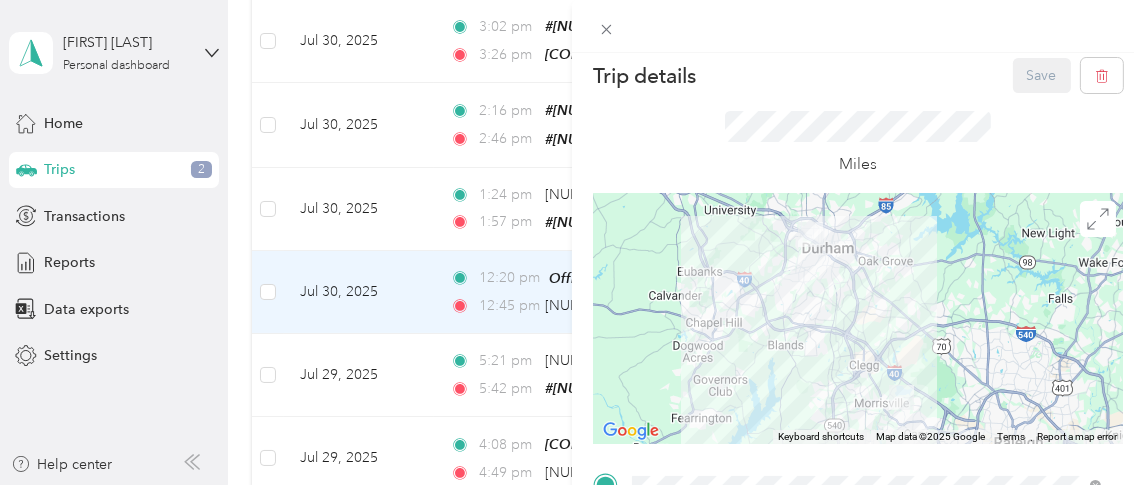 scroll, scrollTop: 0, scrollLeft: 0, axis: both 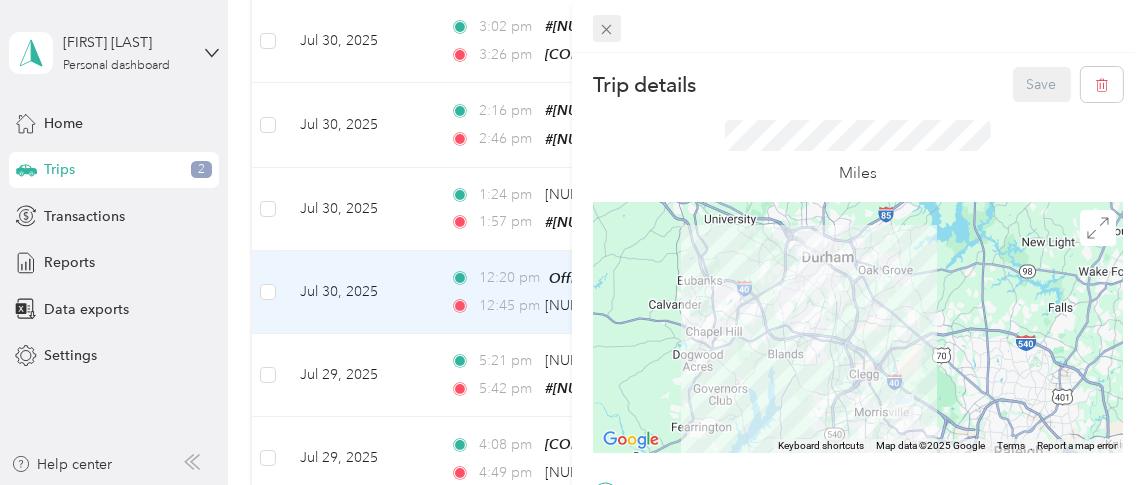 click 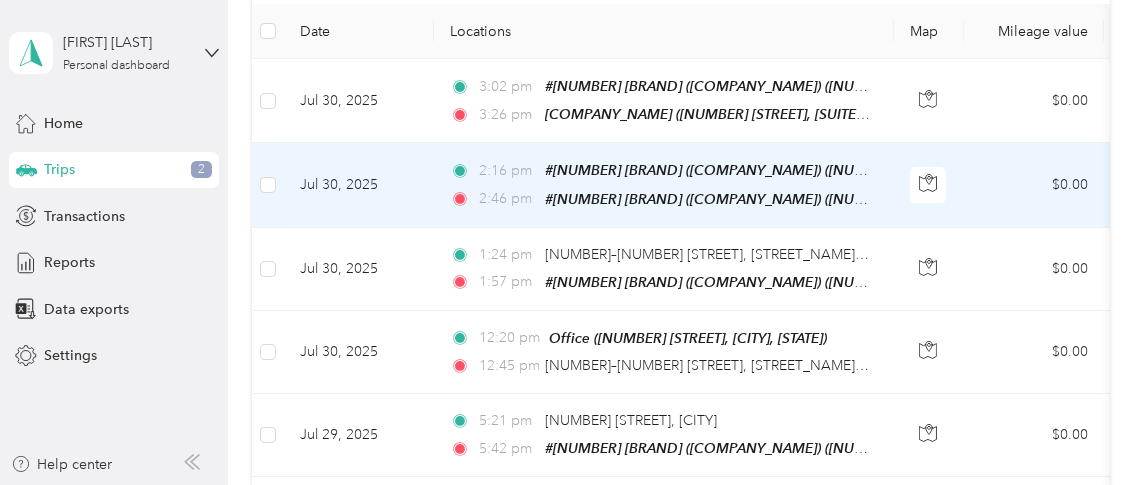 scroll, scrollTop: 238, scrollLeft: 0, axis: vertical 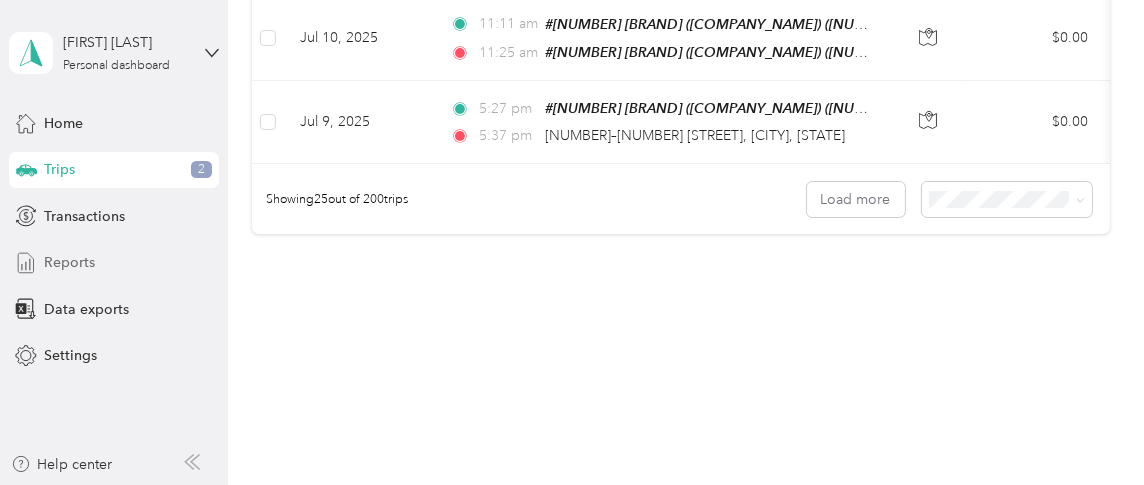 click on "Reports" at bounding box center [69, 262] 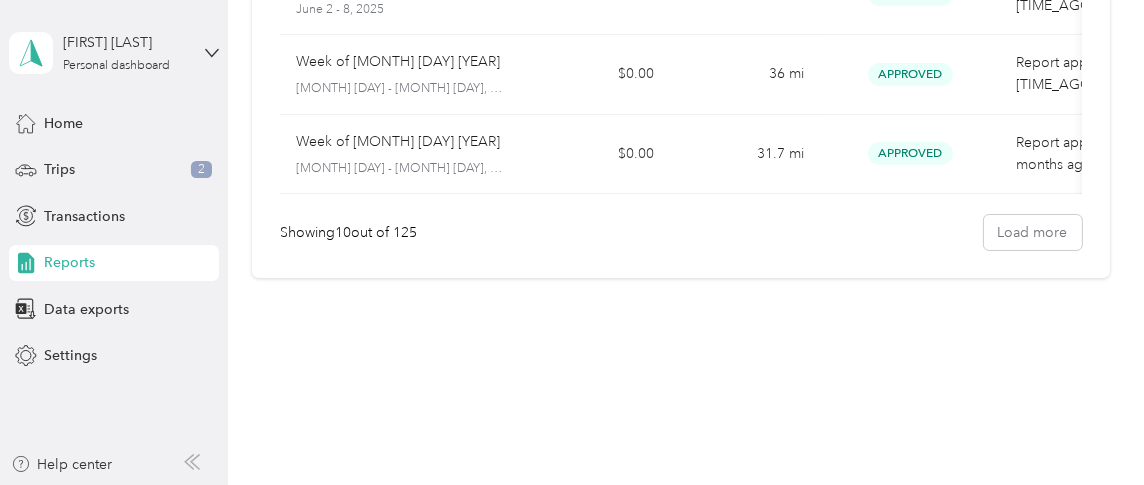 scroll, scrollTop: 821, scrollLeft: 0, axis: vertical 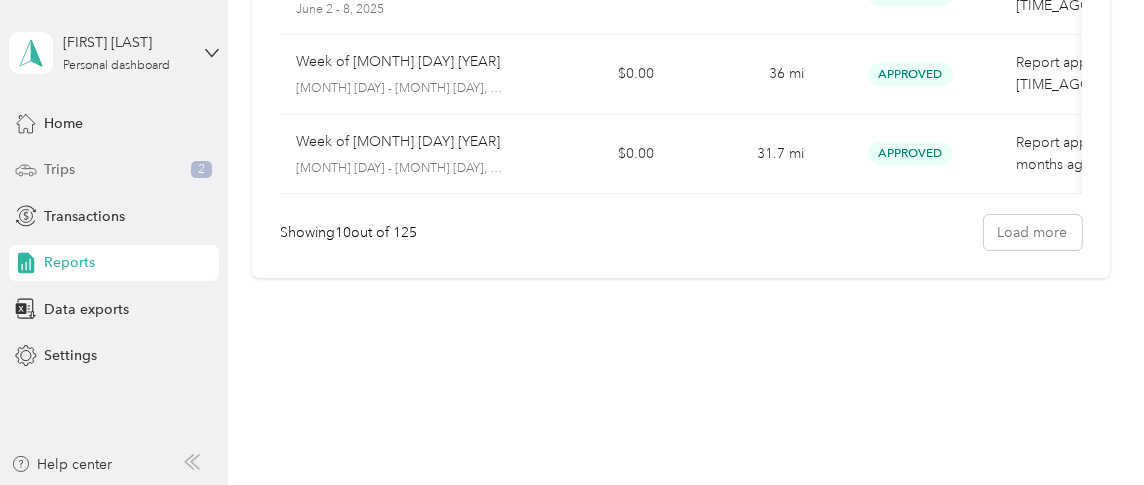 click on "Trips 2" at bounding box center (114, 170) 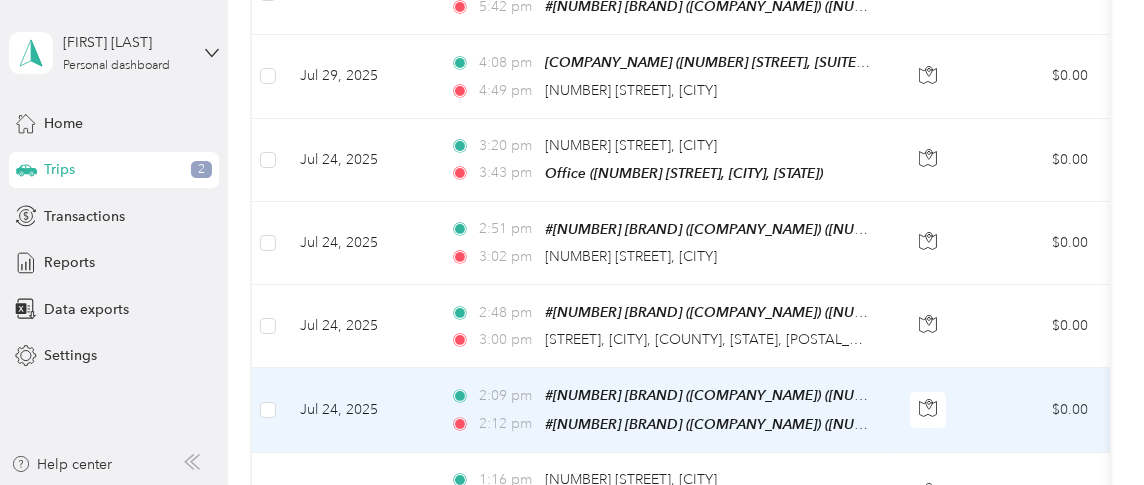 scroll, scrollTop: 821, scrollLeft: 0, axis: vertical 